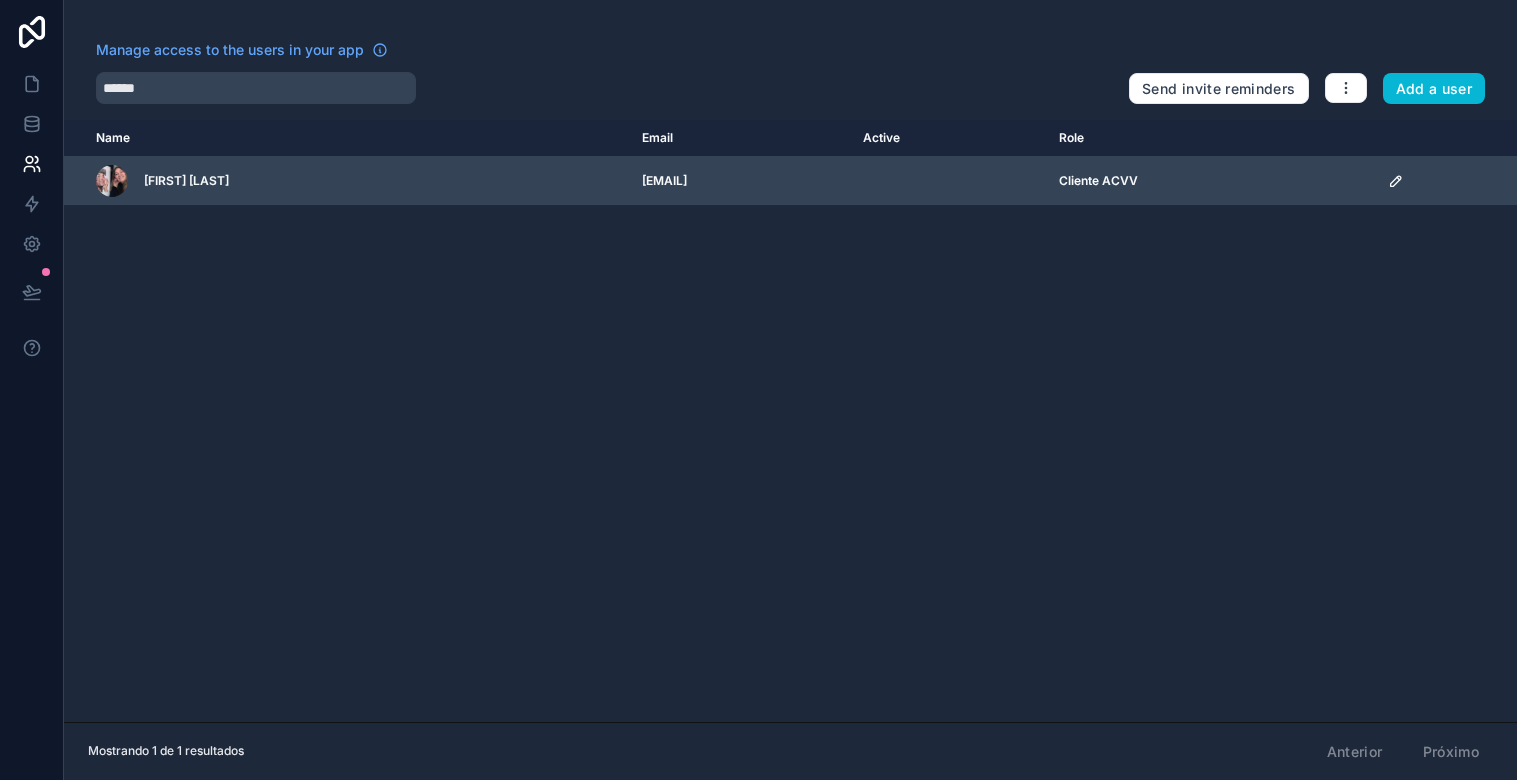 scroll, scrollTop: 0, scrollLeft: 0, axis: both 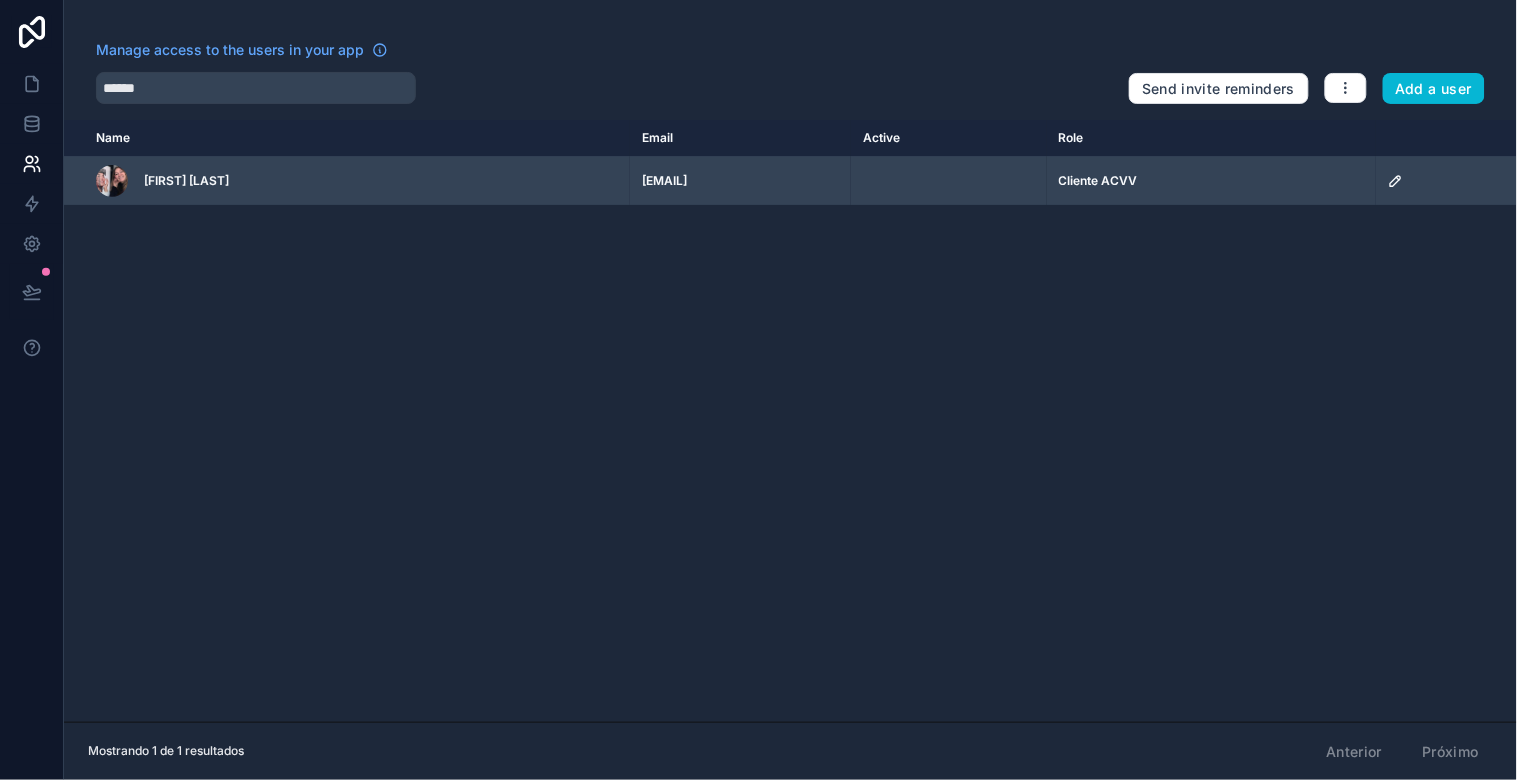 click 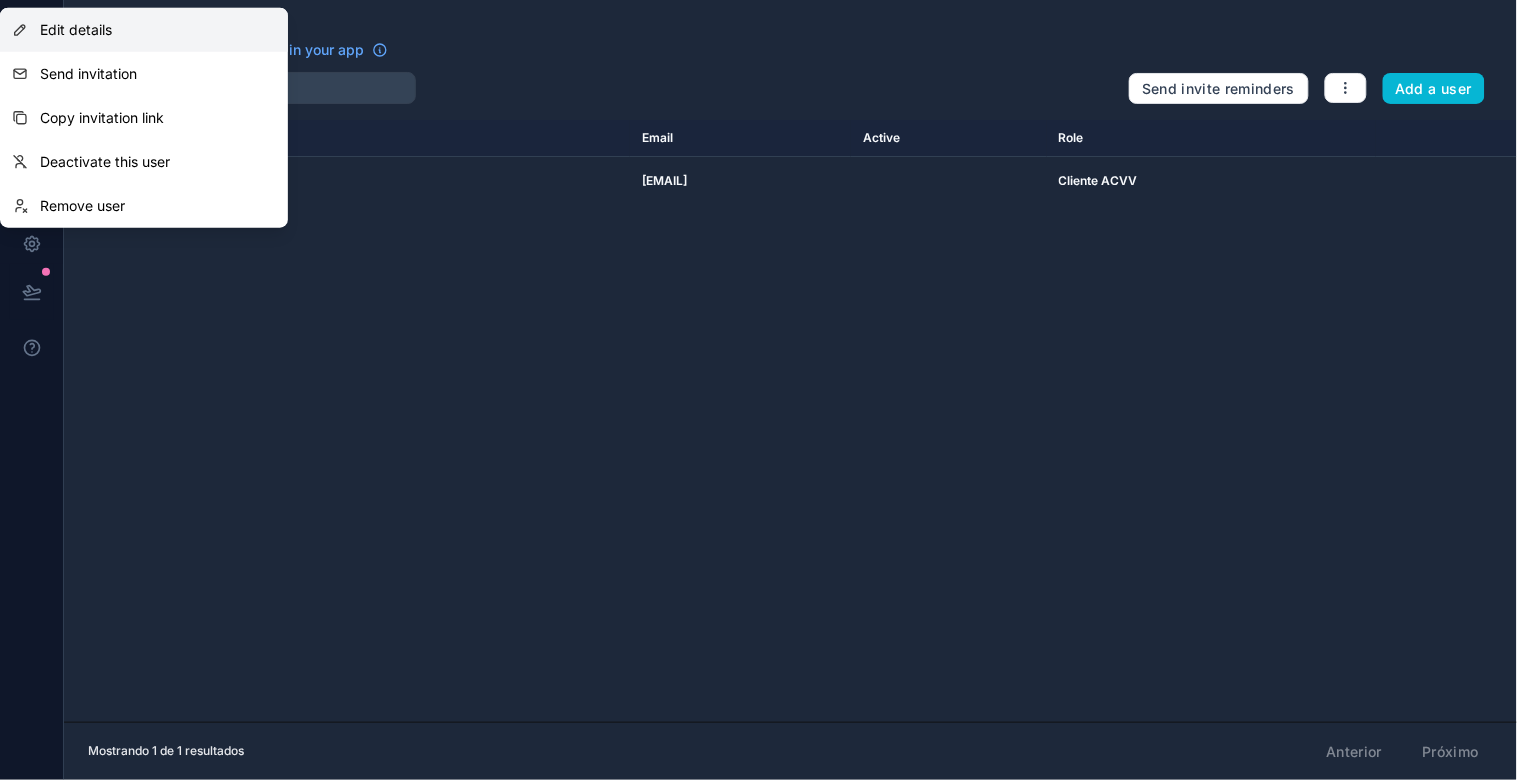 click on "Edit details" at bounding box center [76, 30] 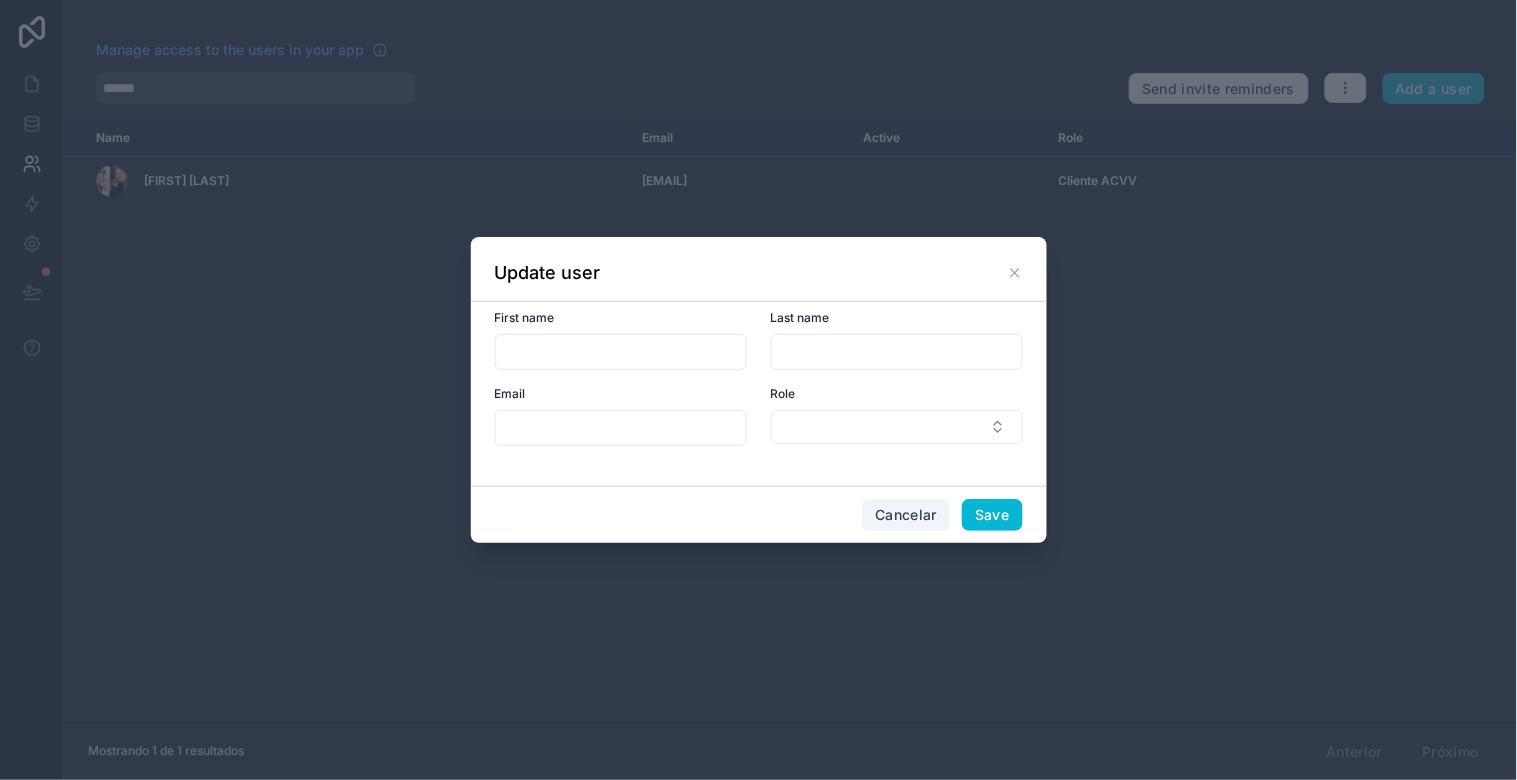 click on "Cancelar" at bounding box center [906, 515] 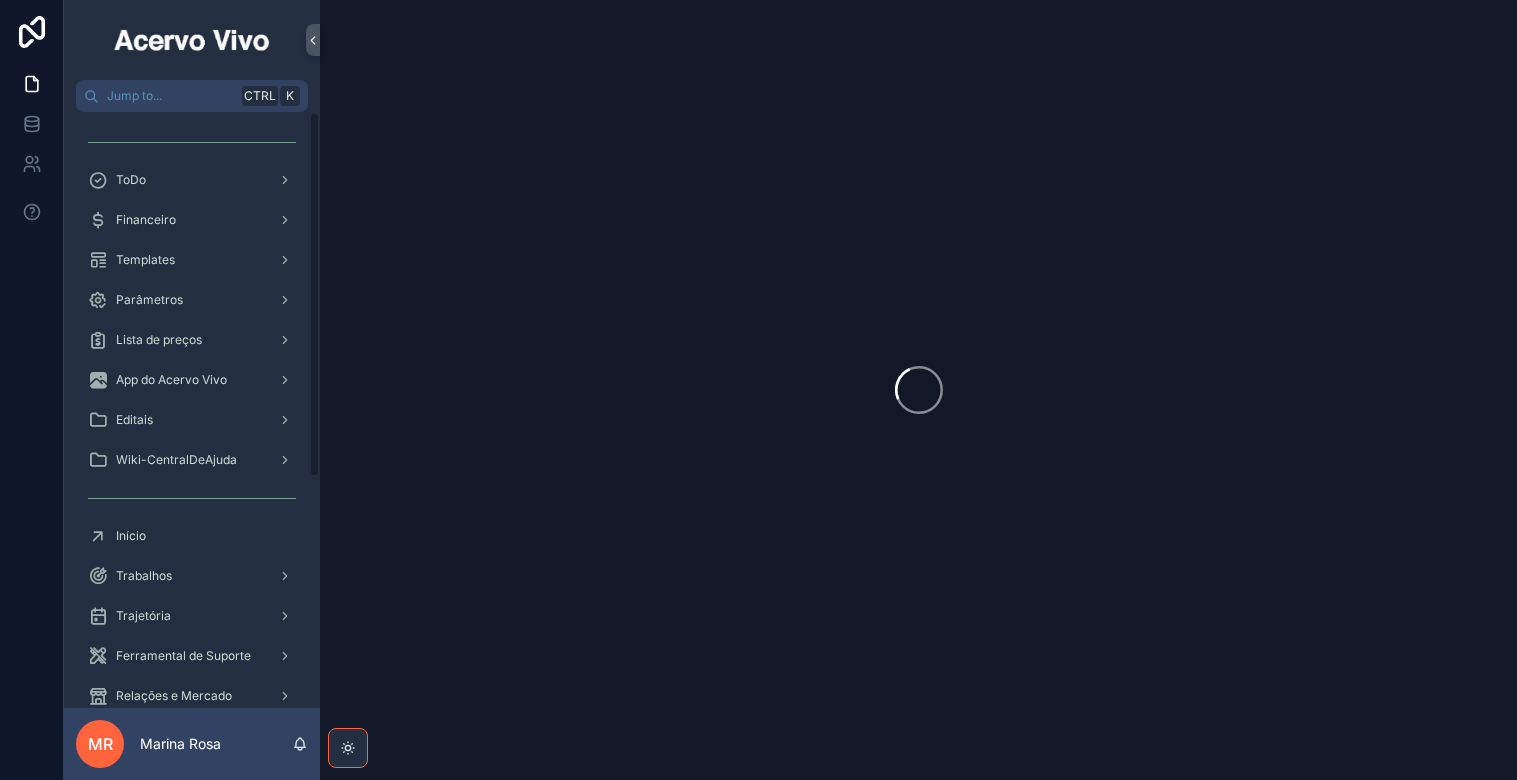 scroll, scrollTop: 0, scrollLeft: 0, axis: both 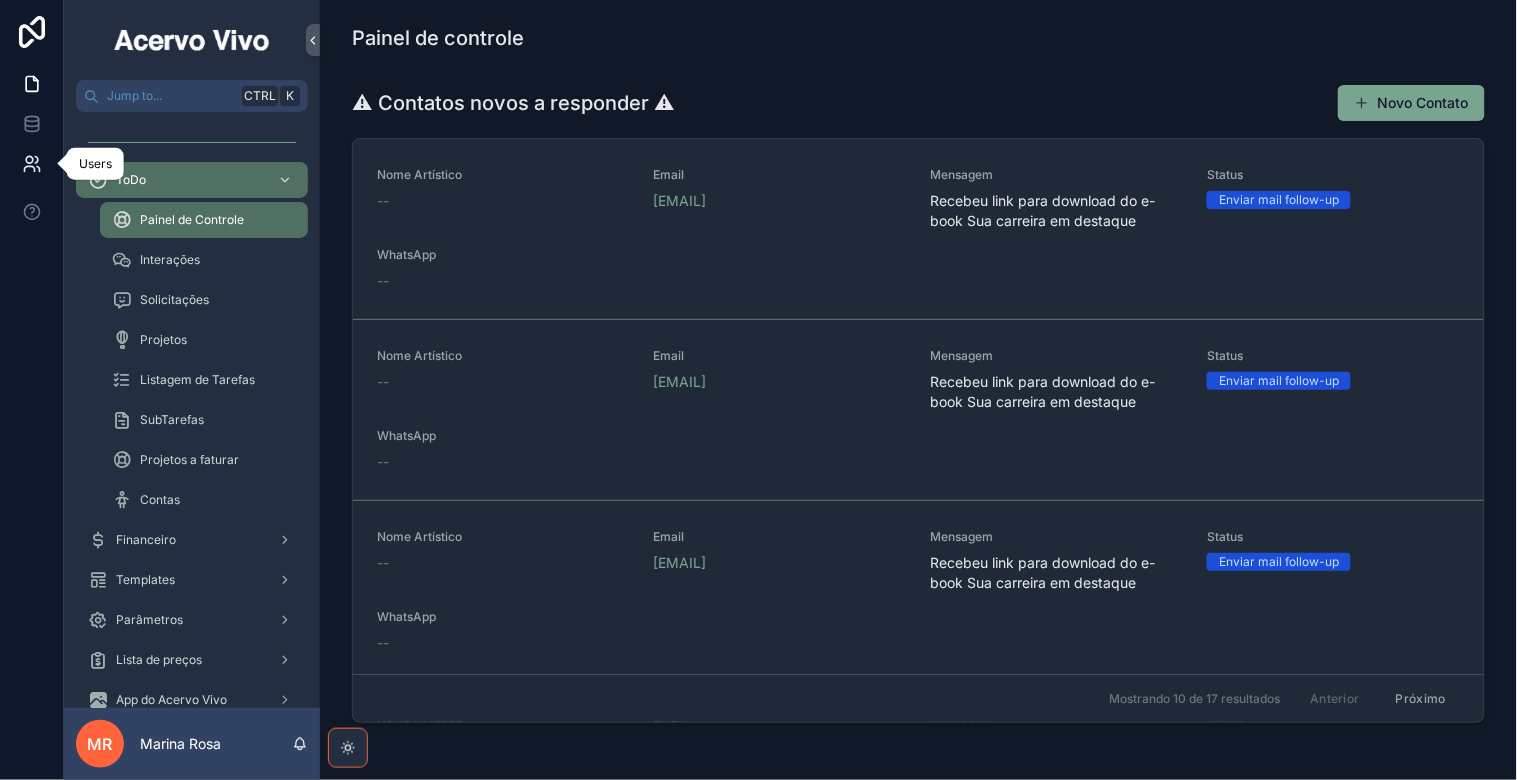 click 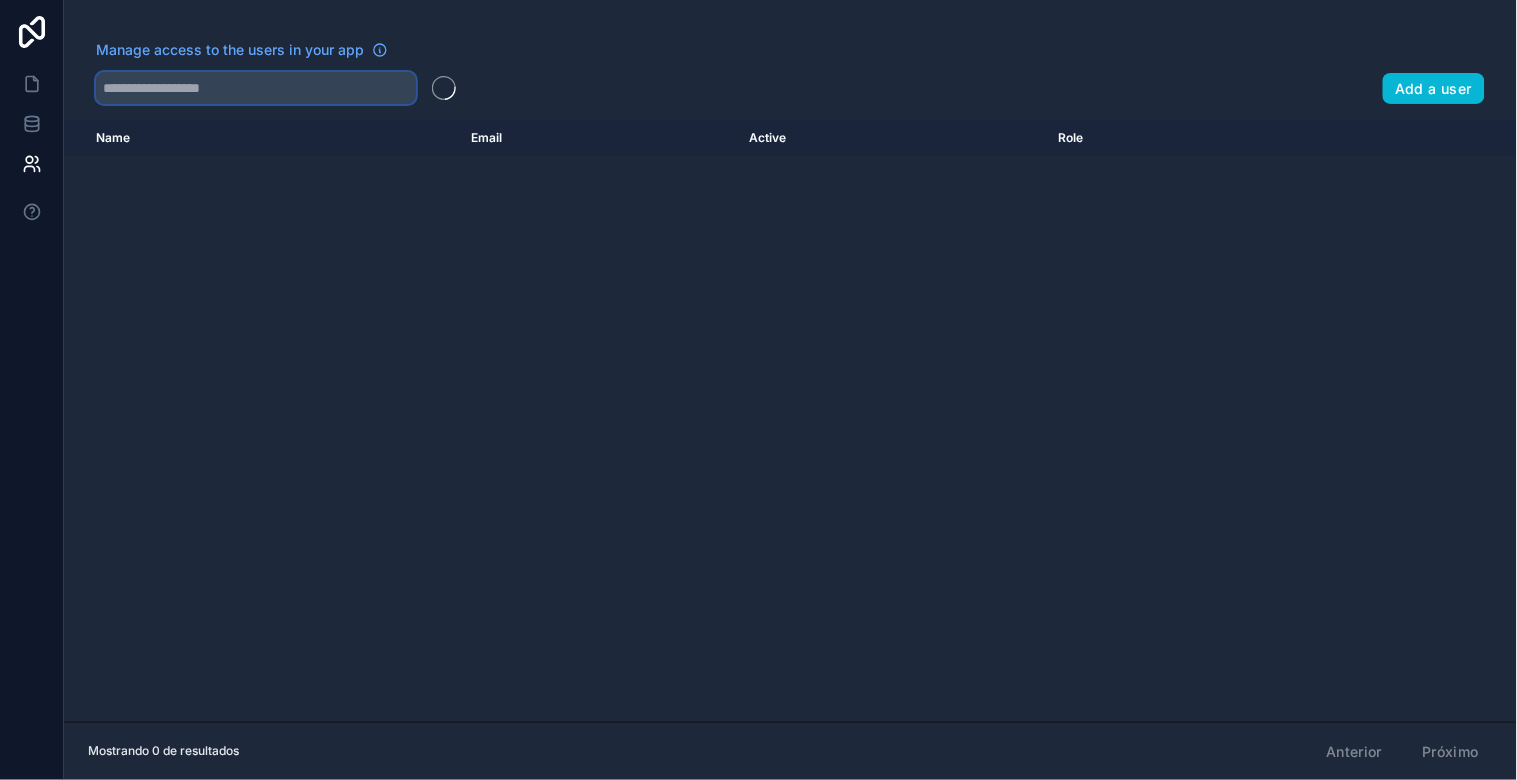 click at bounding box center [256, 88] 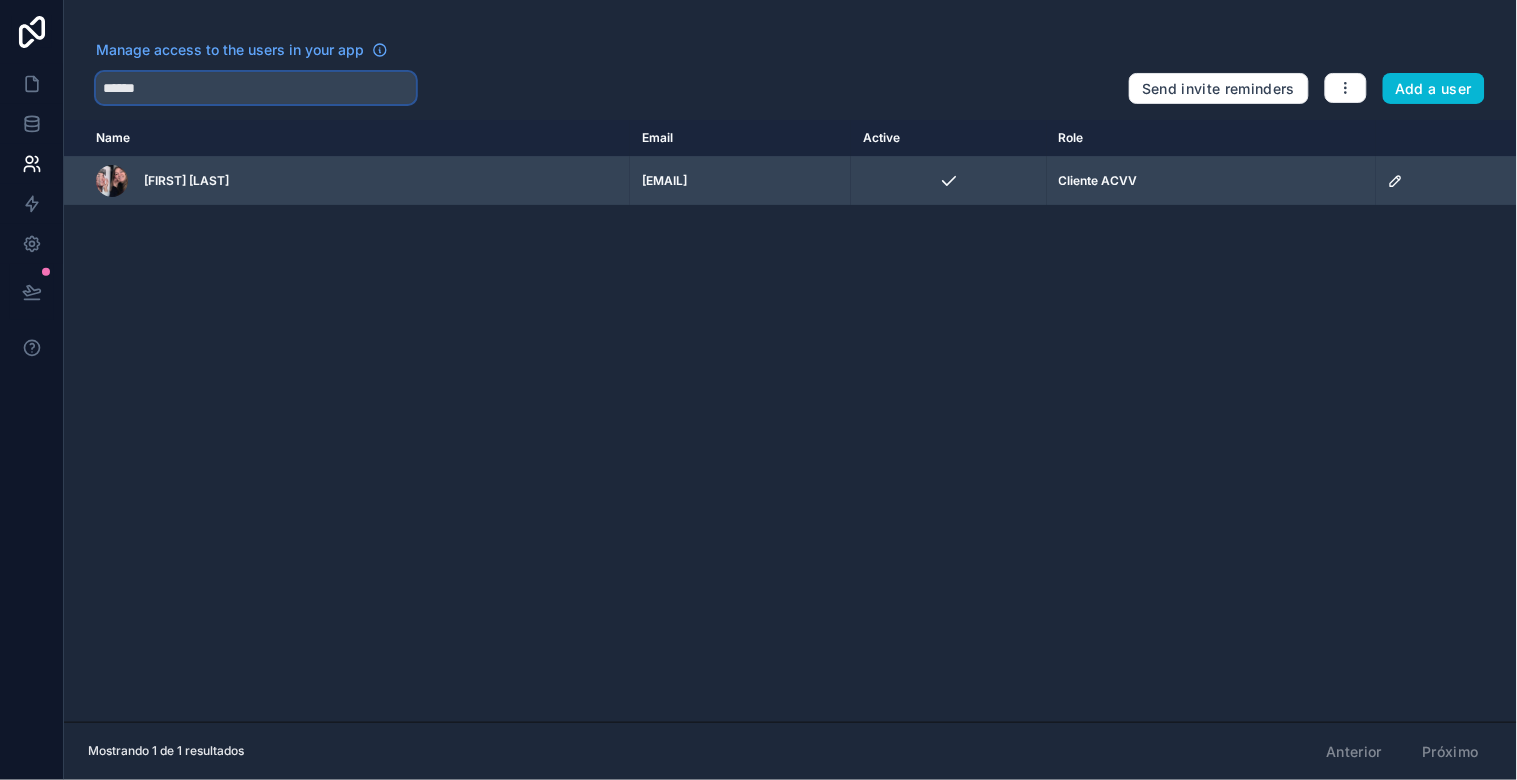 type on "******" 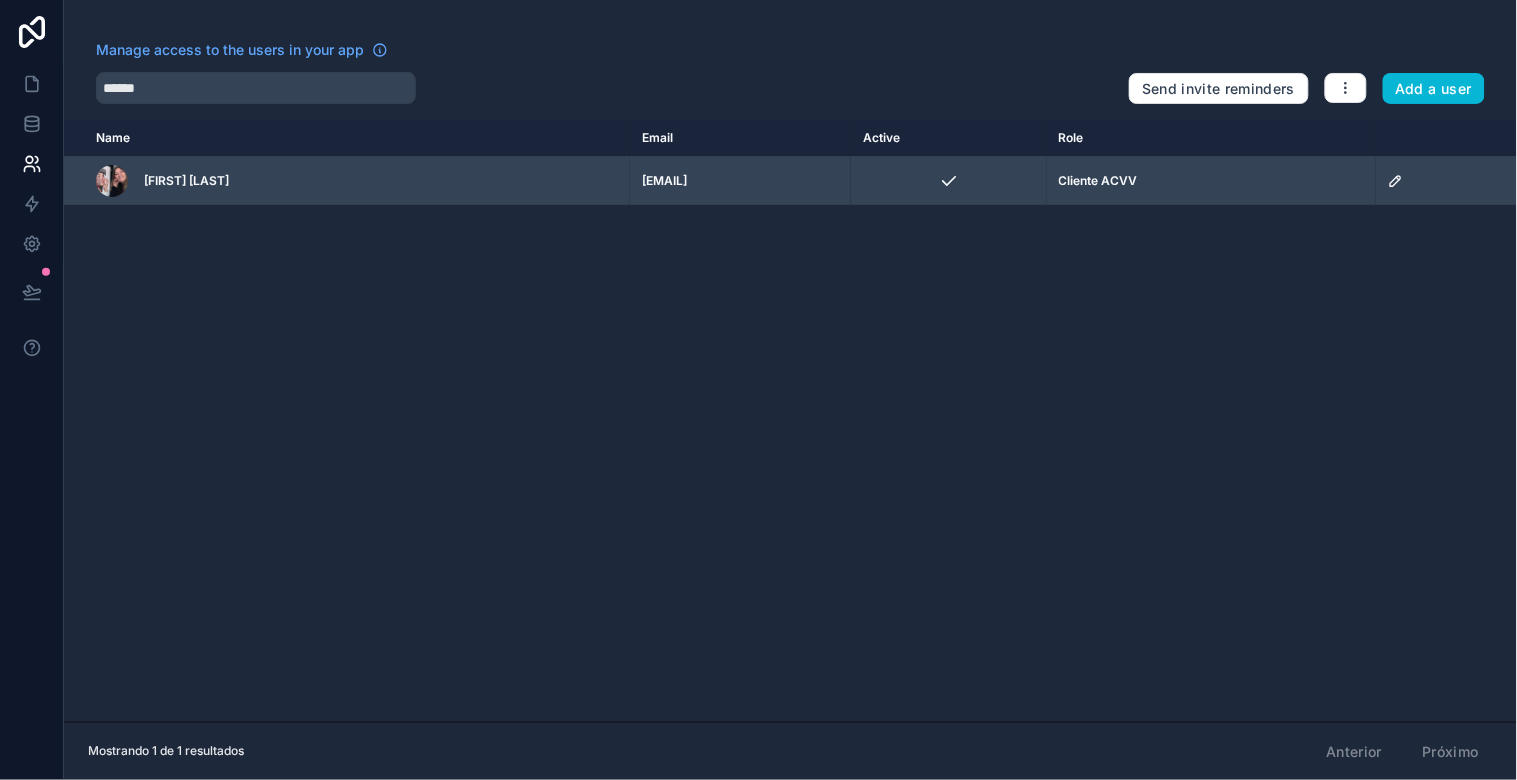 click 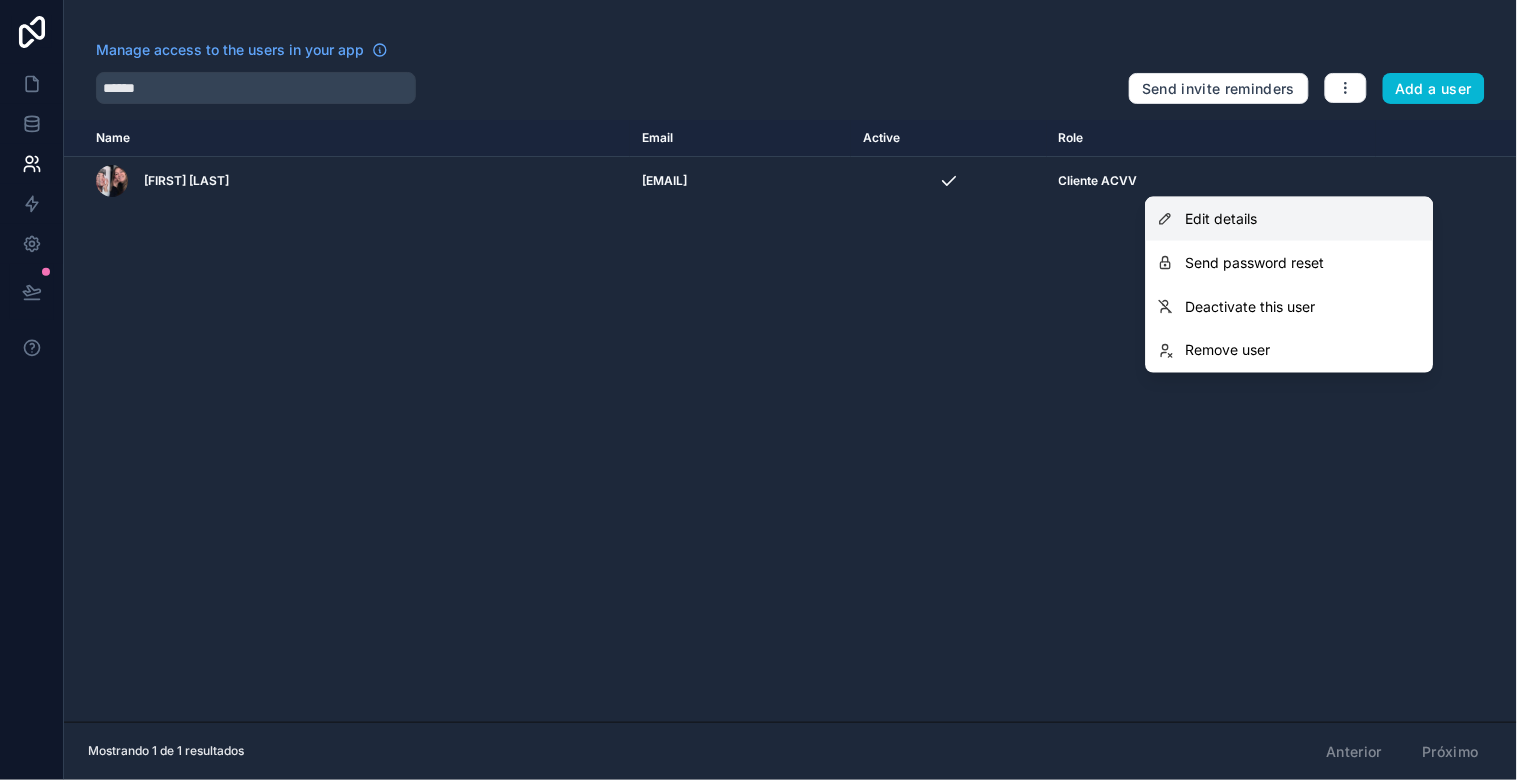 click on "Edit details" at bounding box center (1222, 219) 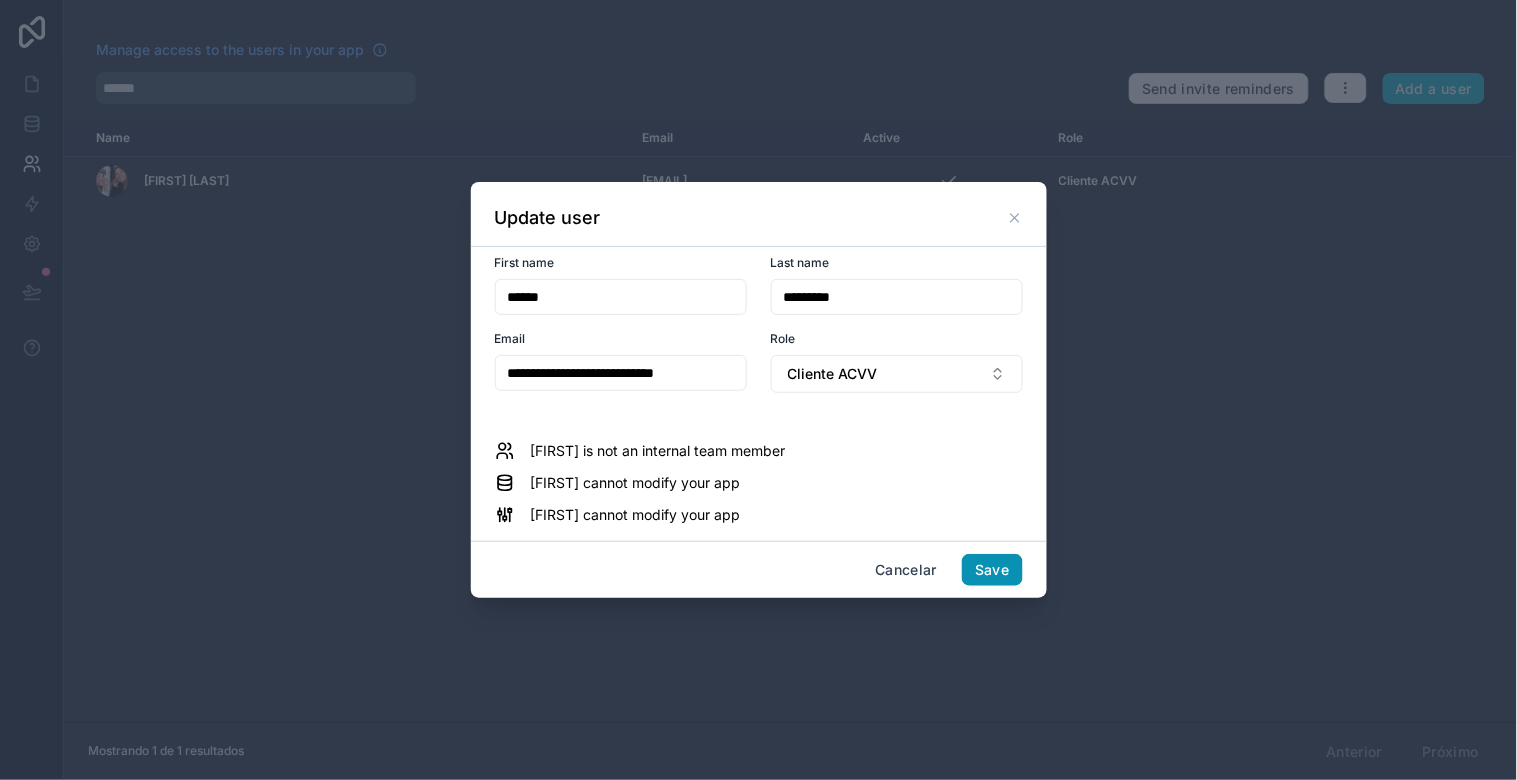 click on "Save" at bounding box center (992, 570) 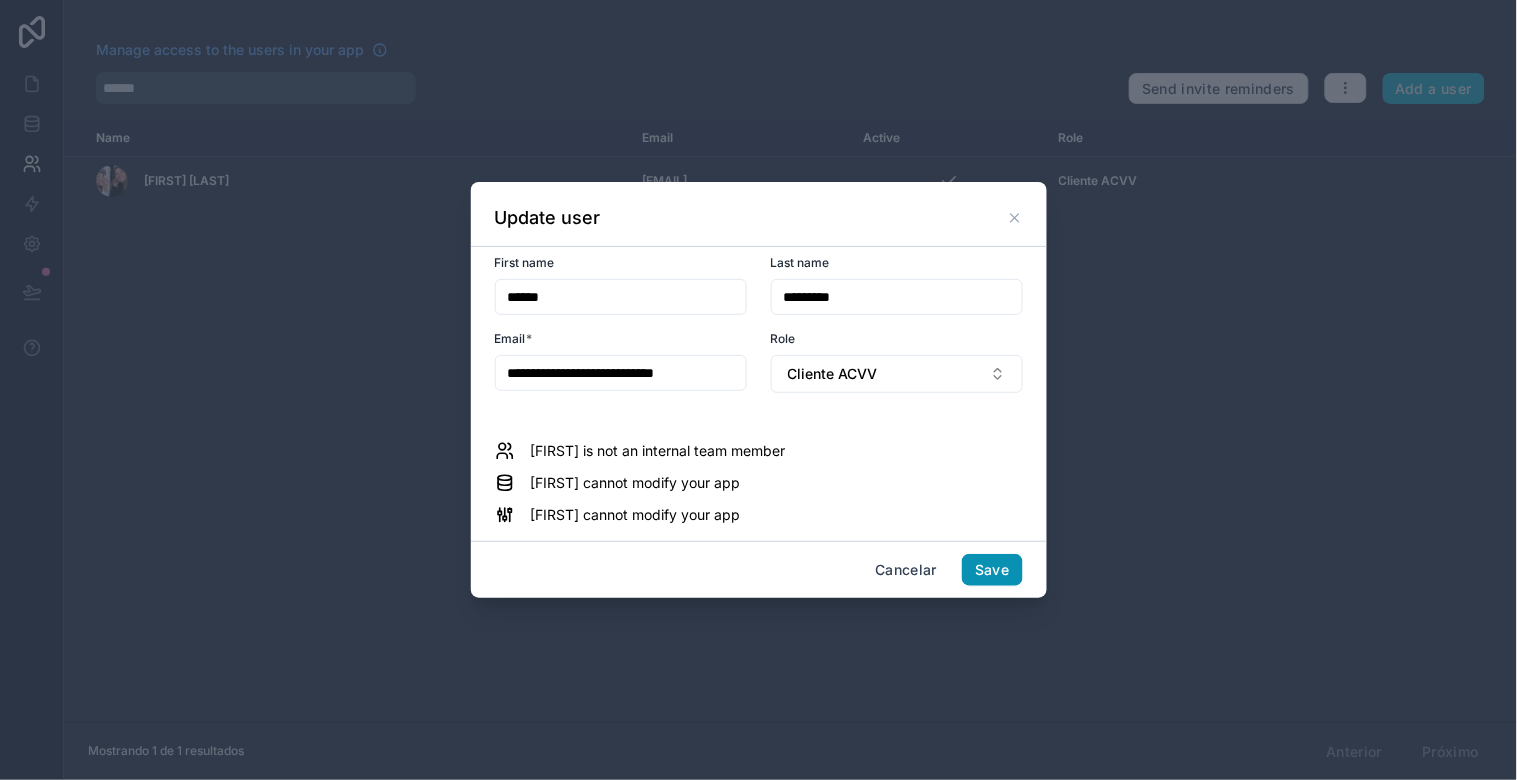 click on "Save" at bounding box center [992, 570] 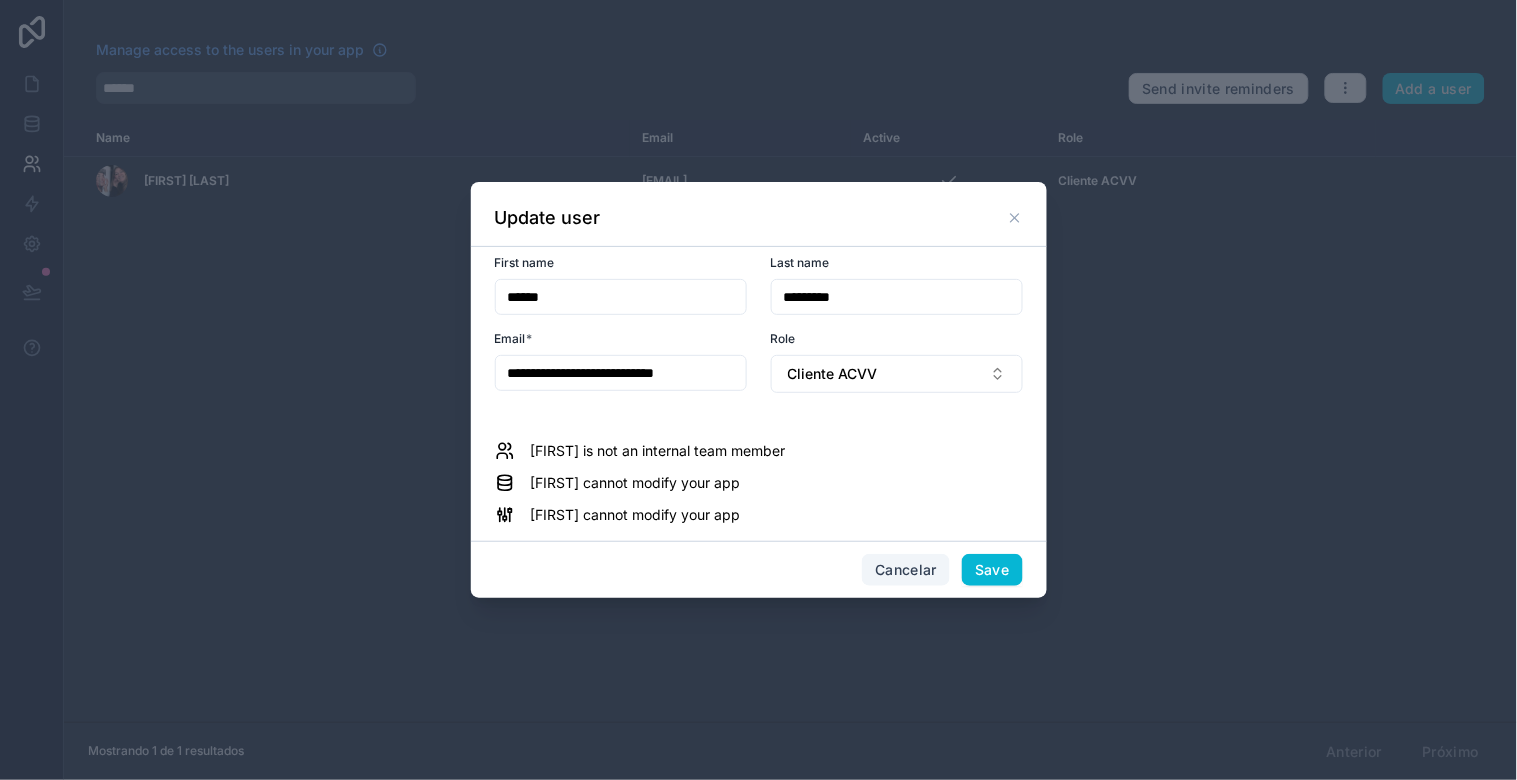 drag, startPoint x: 920, startPoint y: 563, endPoint x: 893, endPoint y: 577, distance: 30.413813 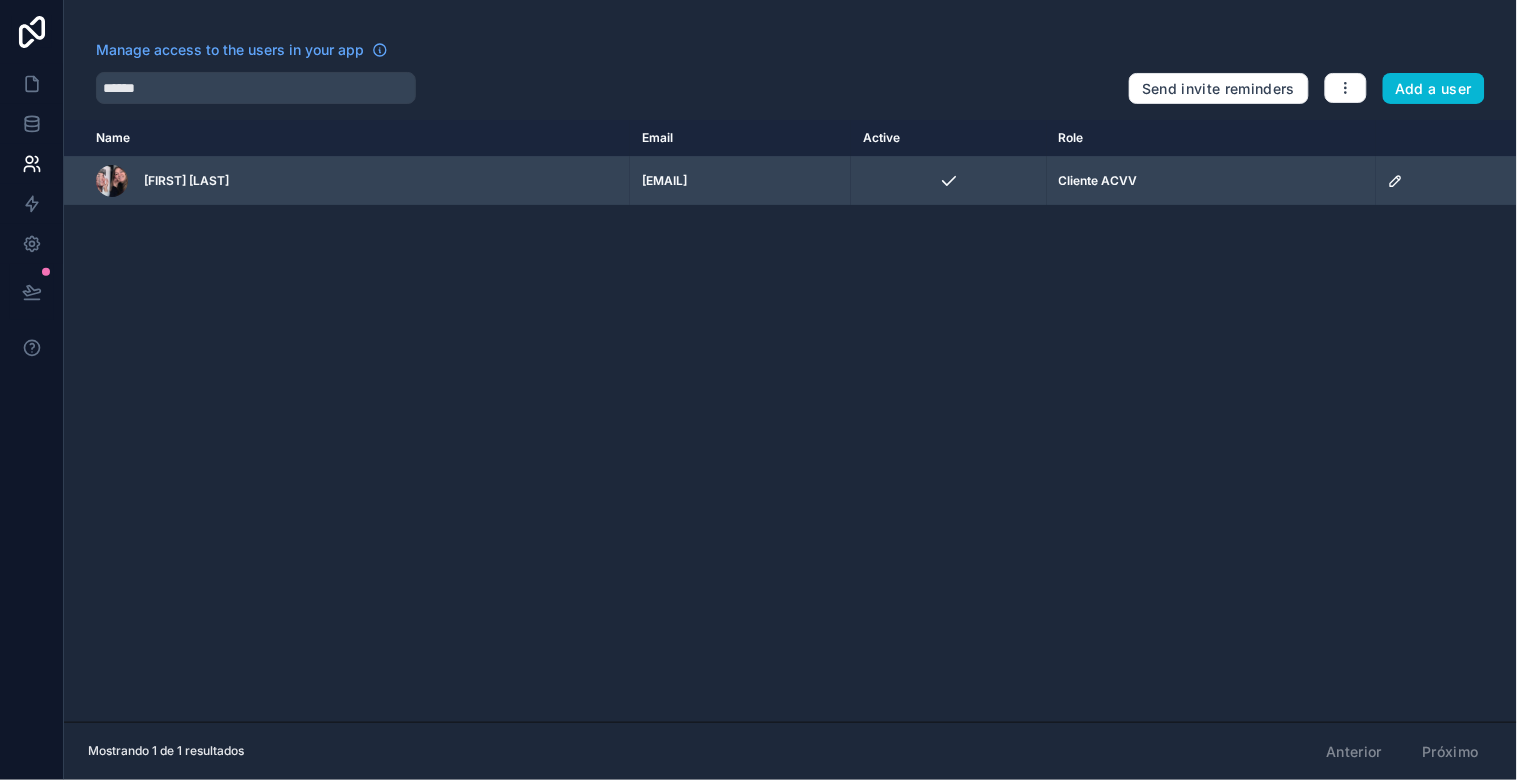click 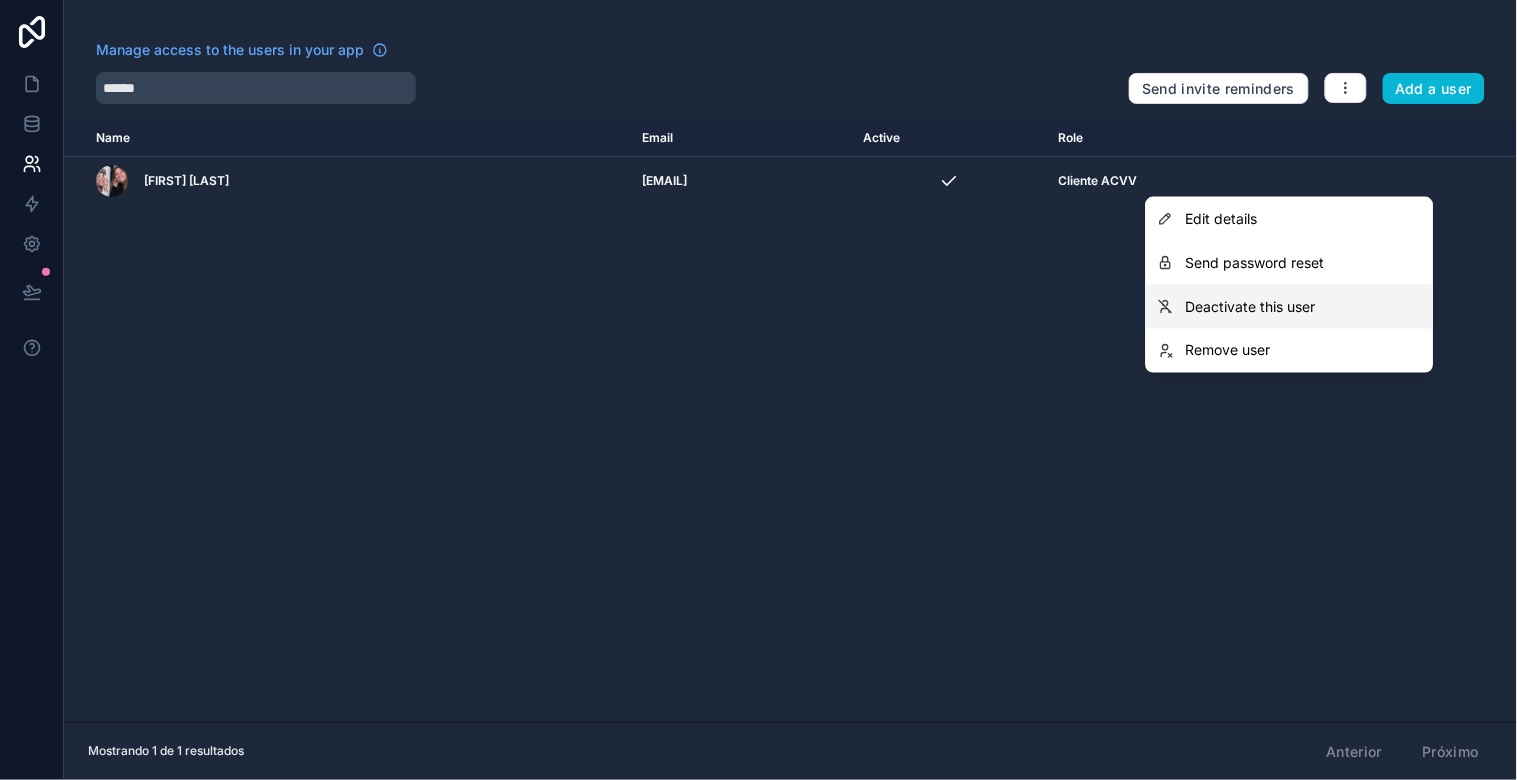 click on "Deactivate this user" at bounding box center [1251, 307] 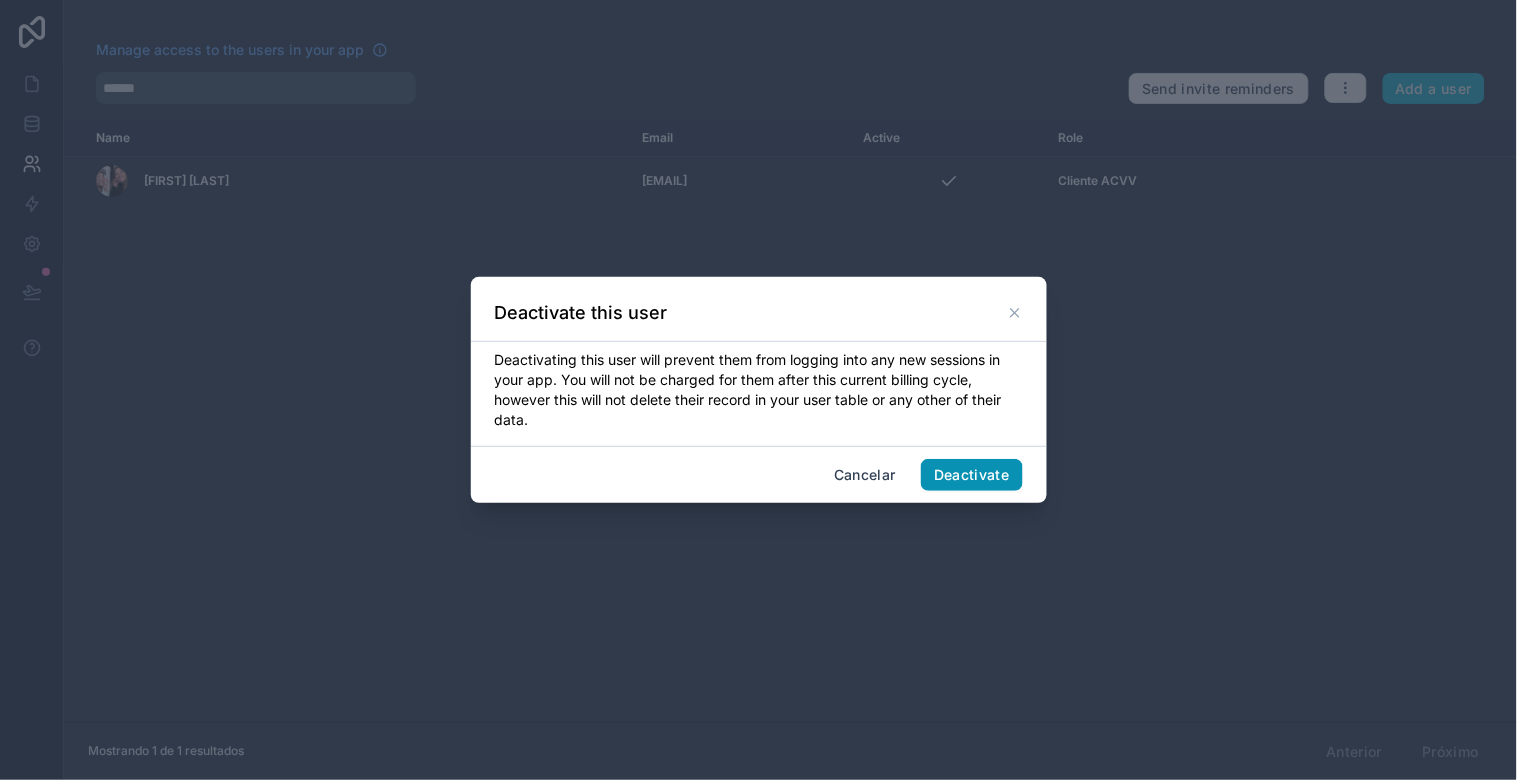 click on "Deactivate" at bounding box center [972, 475] 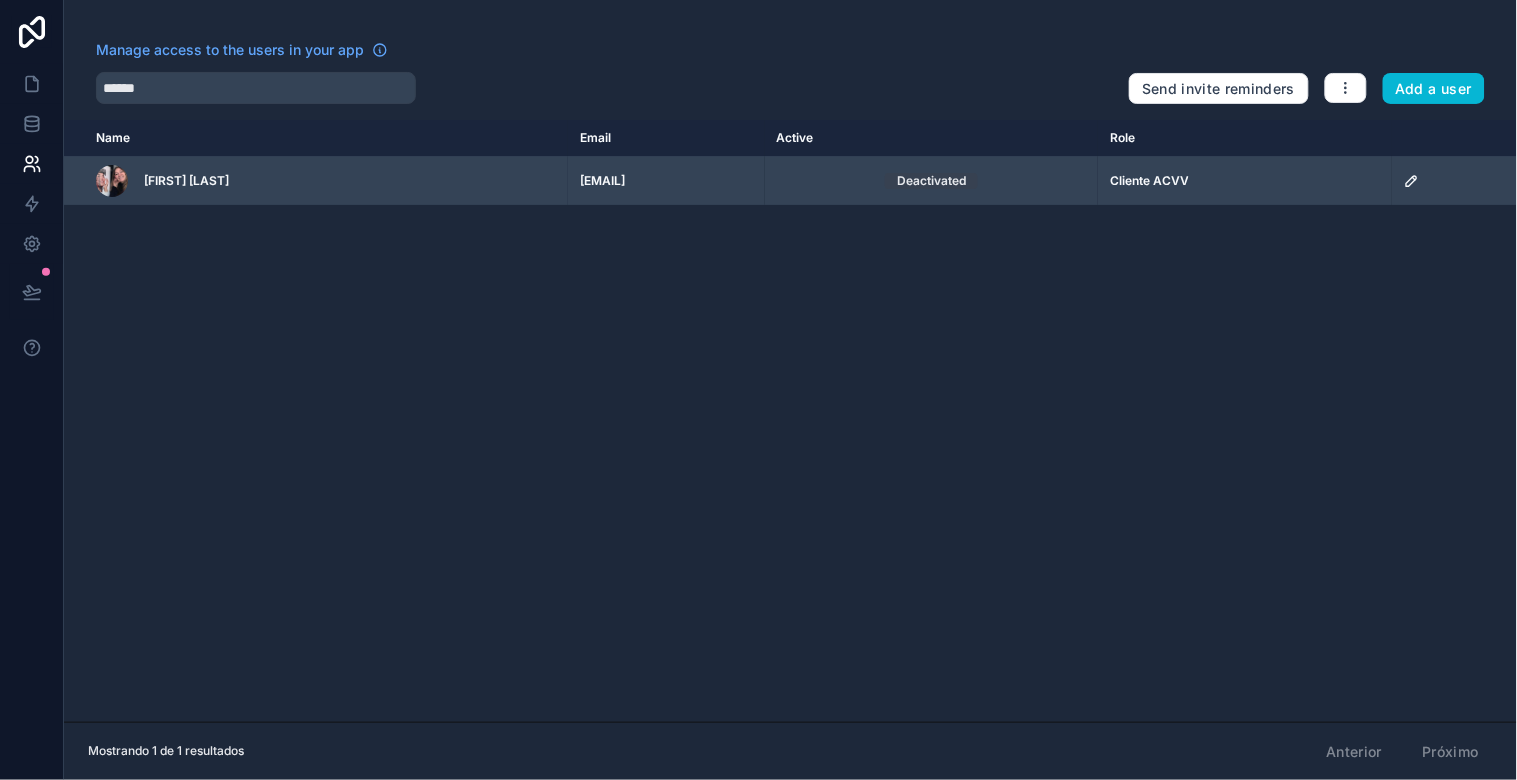 click 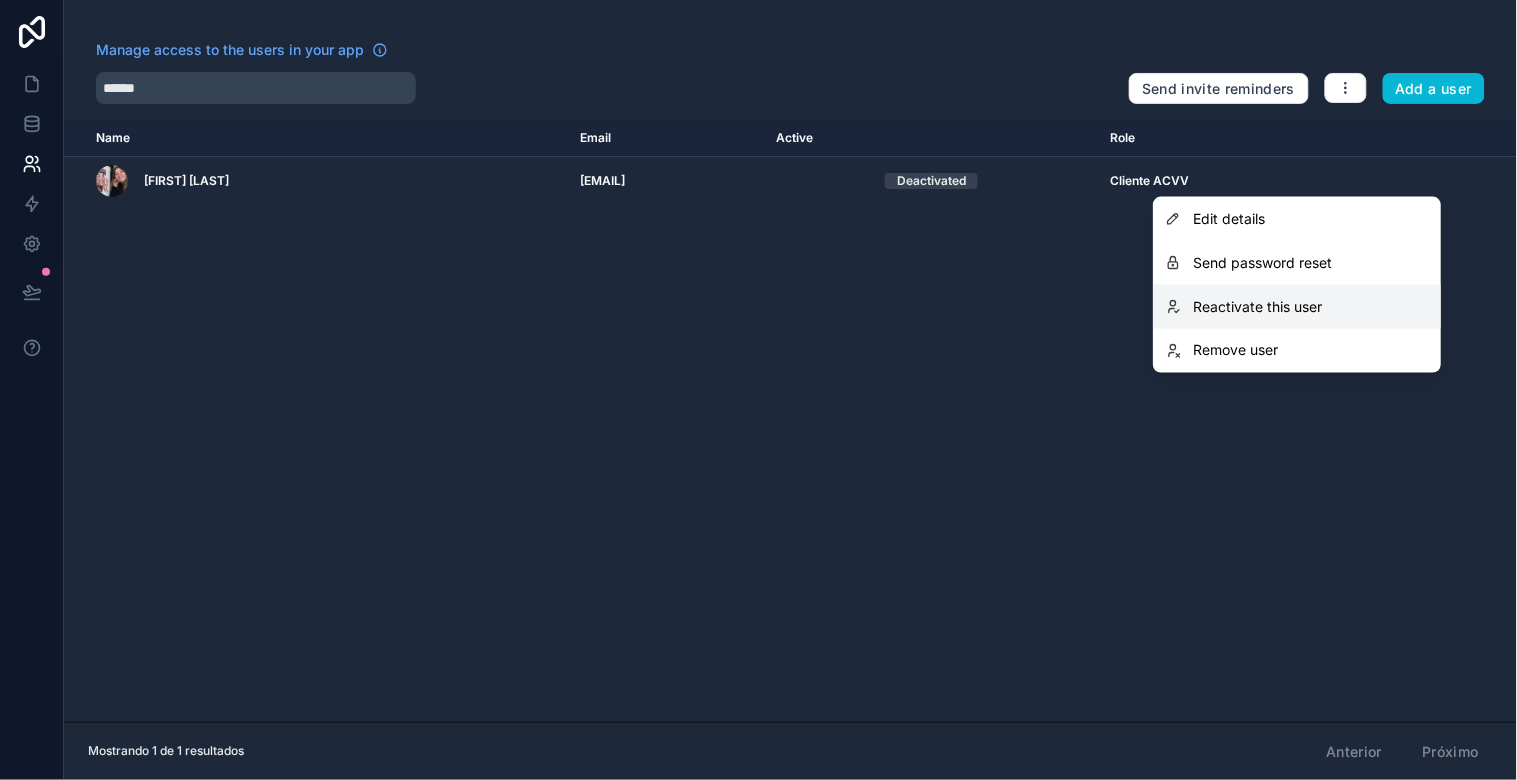 click on "Reactivate this user" at bounding box center (1297, 307) 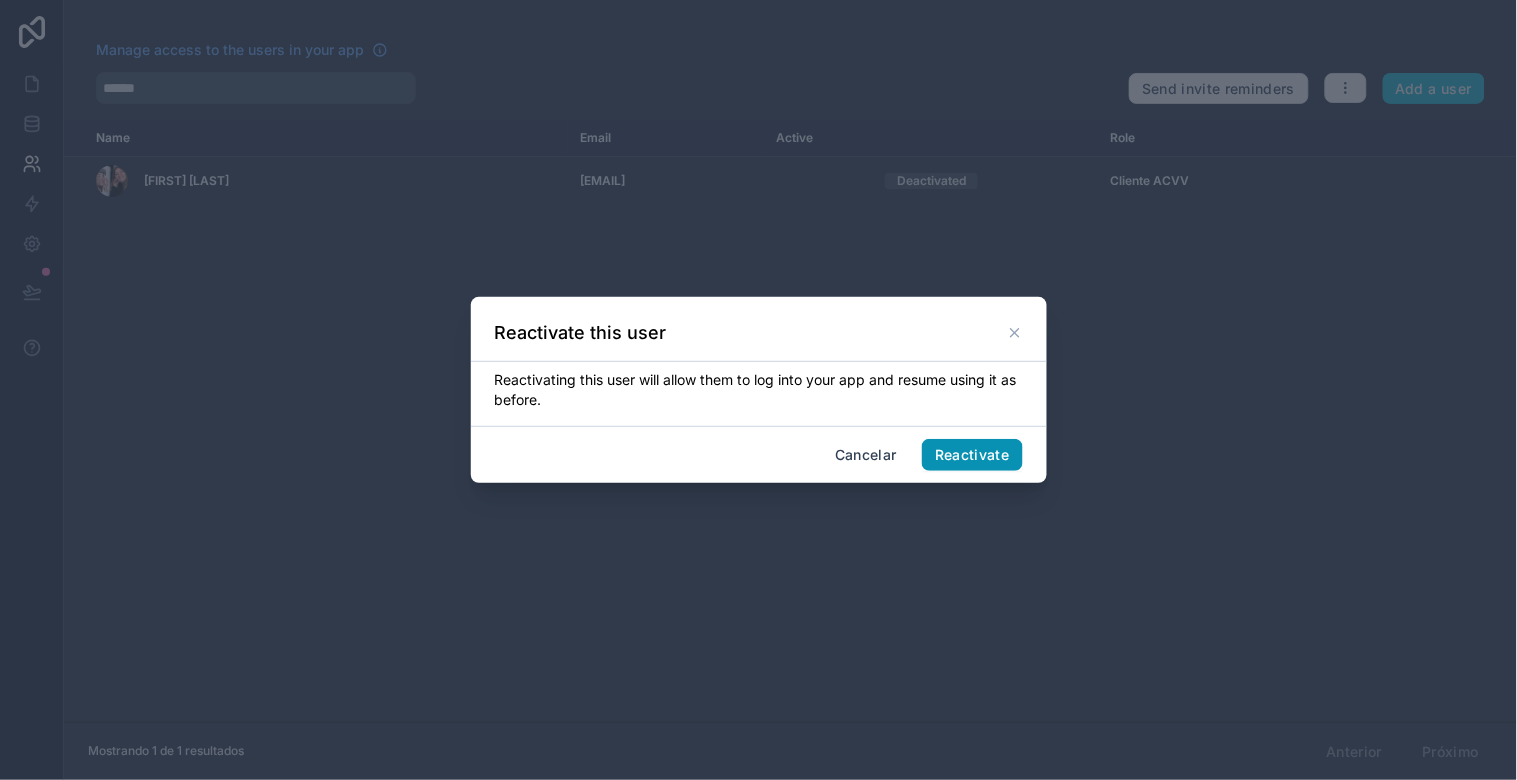 click on "Reactivate" at bounding box center [972, 455] 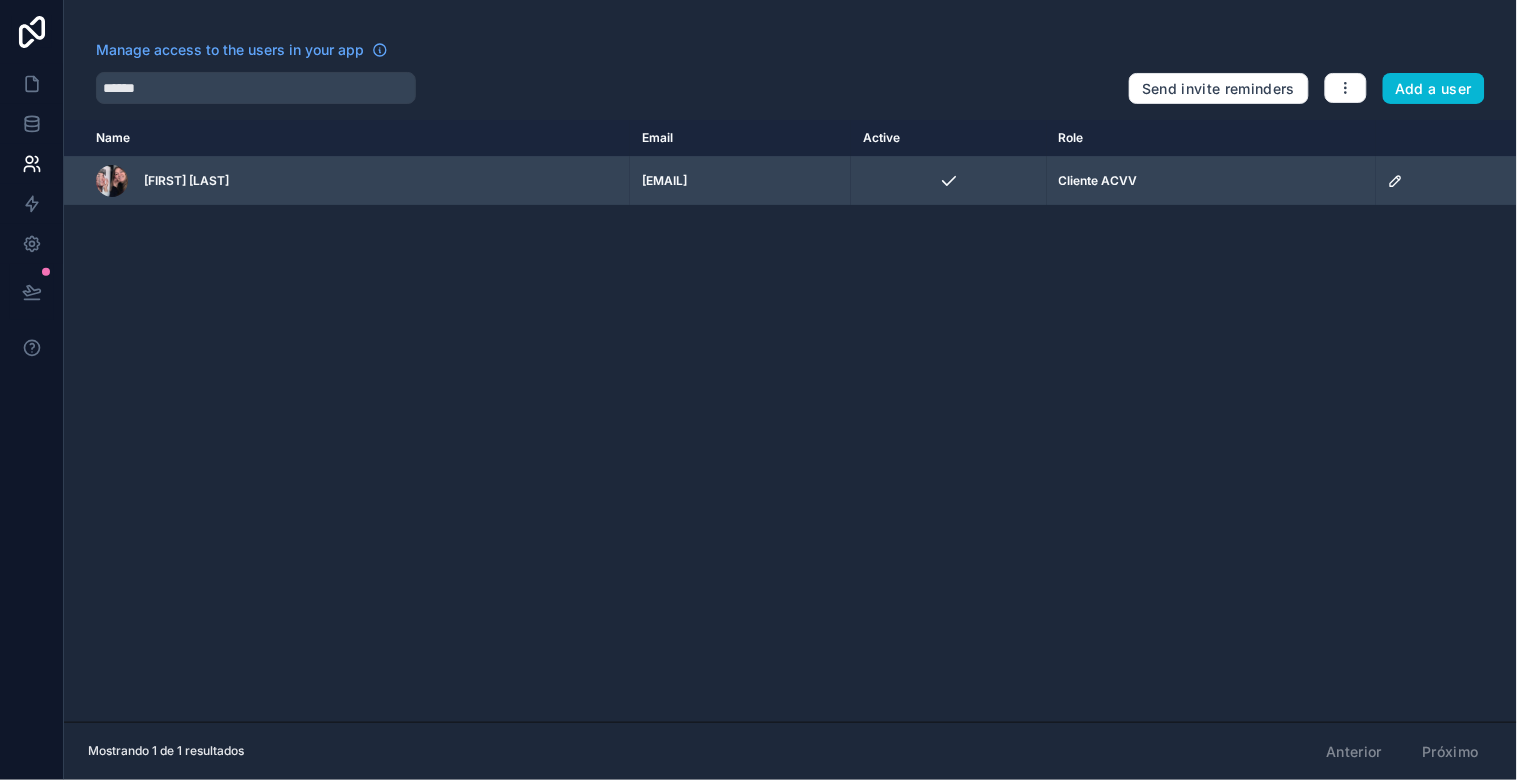 click 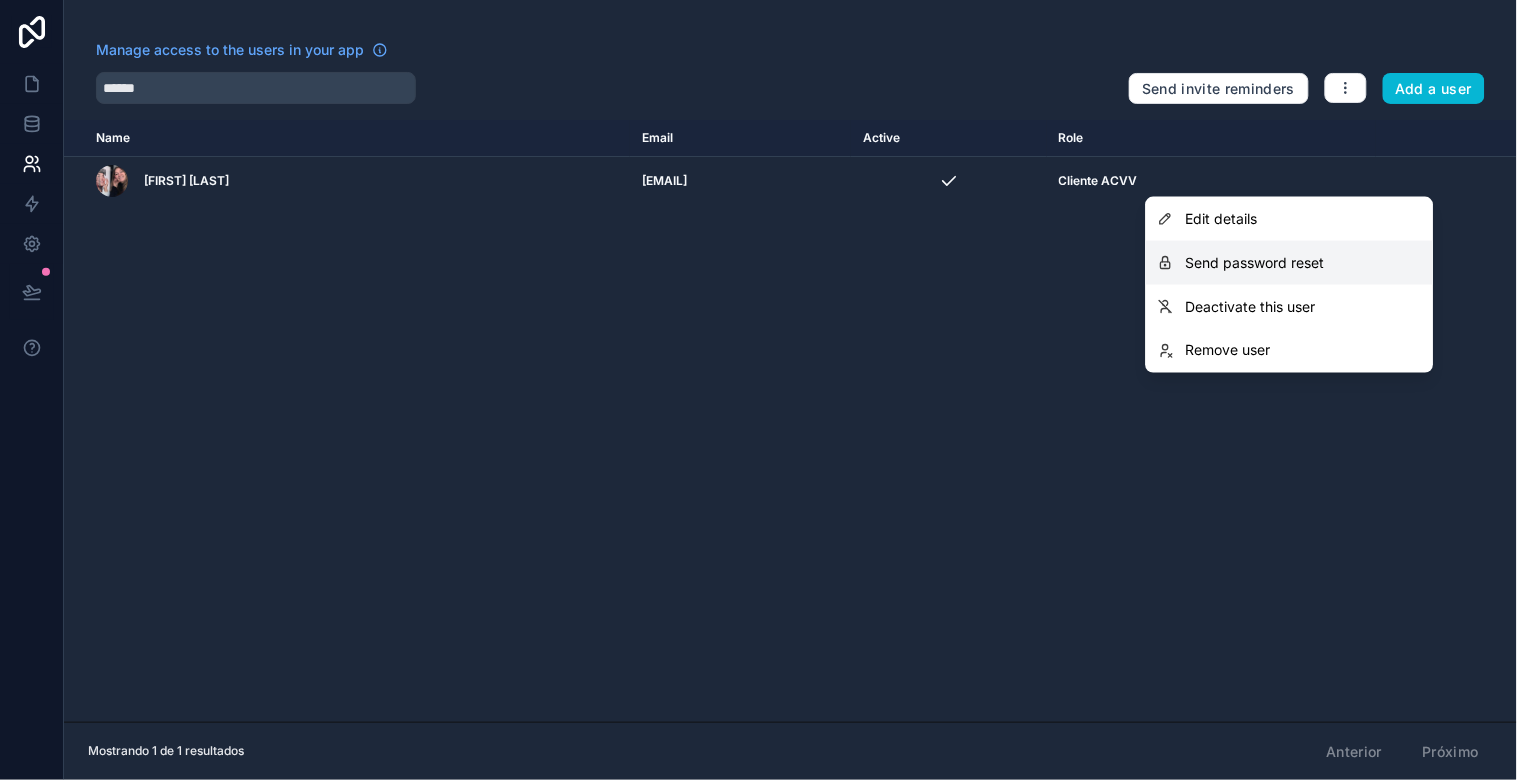 click on "Send password reset" at bounding box center (1290, 263) 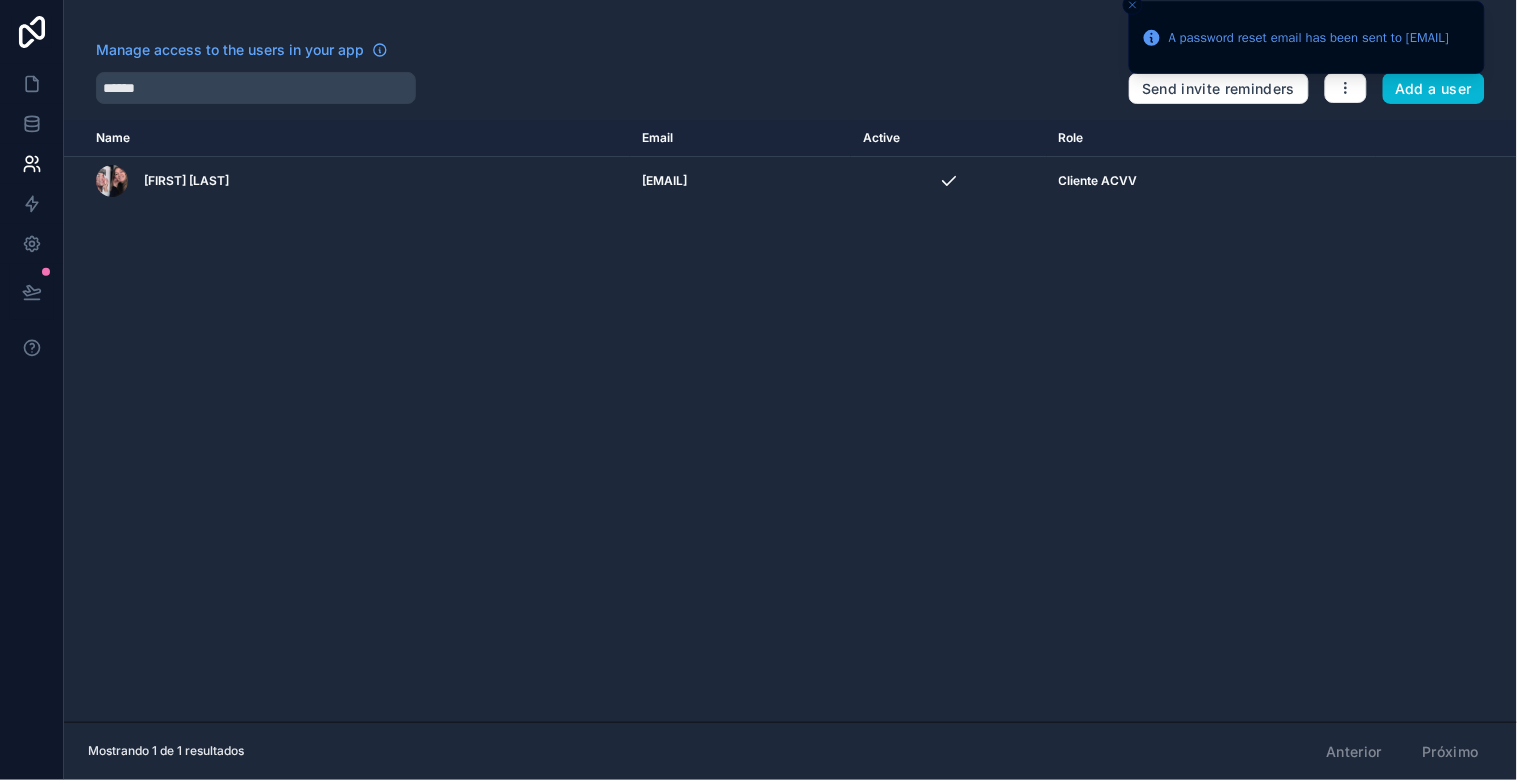 drag, startPoint x: 1386, startPoint y: 78, endPoint x: 1201, endPoint y: 47, distance: 187.57932 